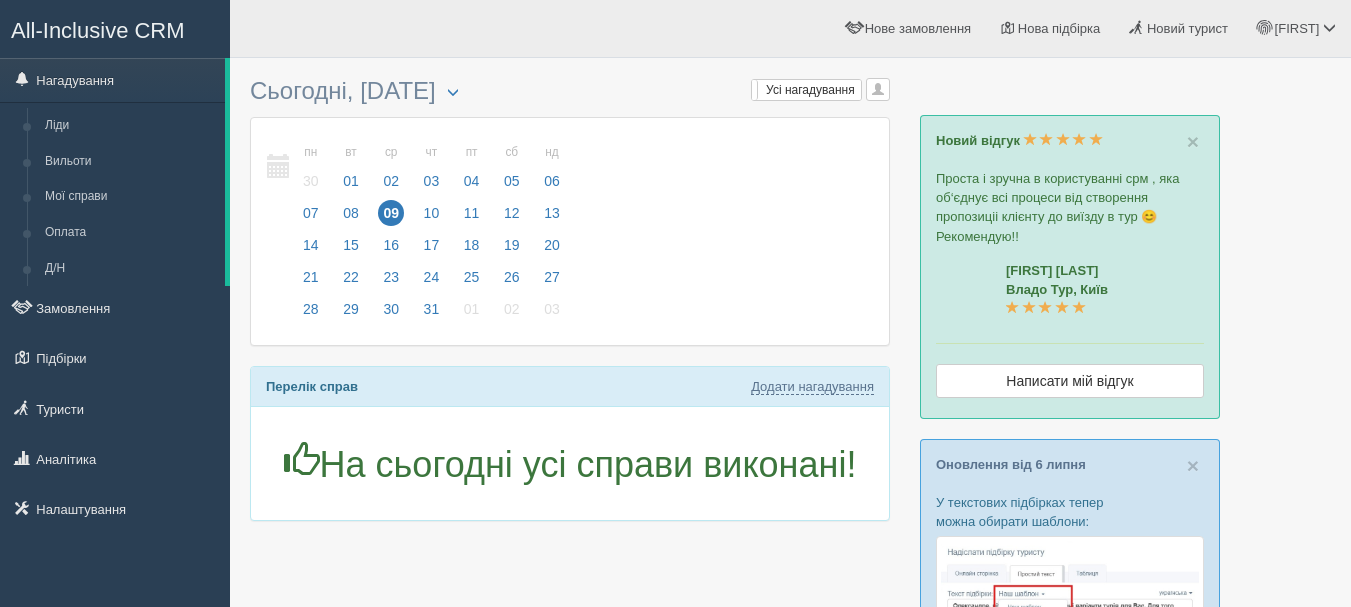 scroll, scrollTop: 0, scrollLeft: 0, axis: both 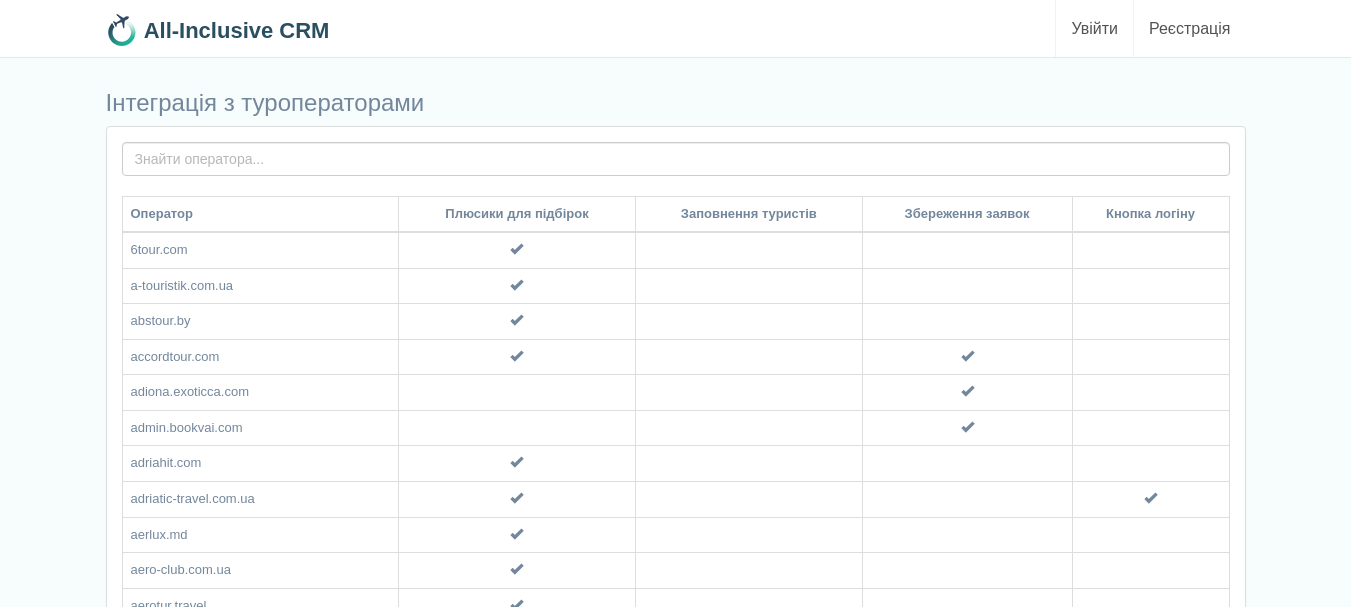 click at bounding box center [676, 159] 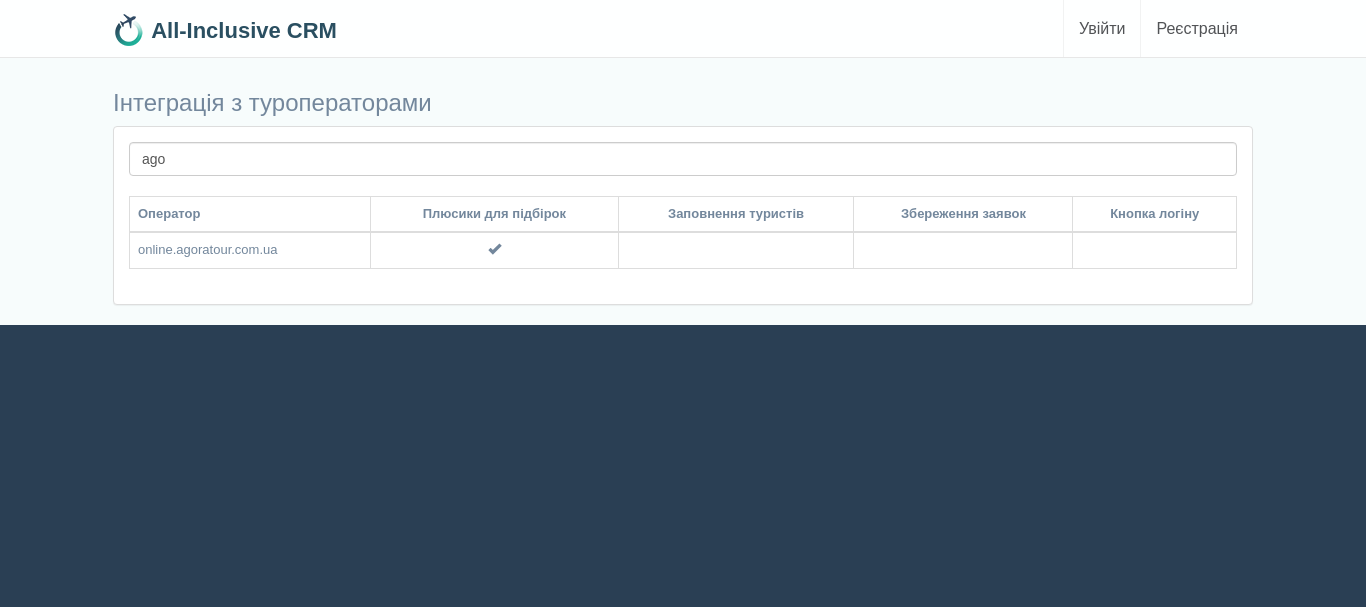 type on "ago" 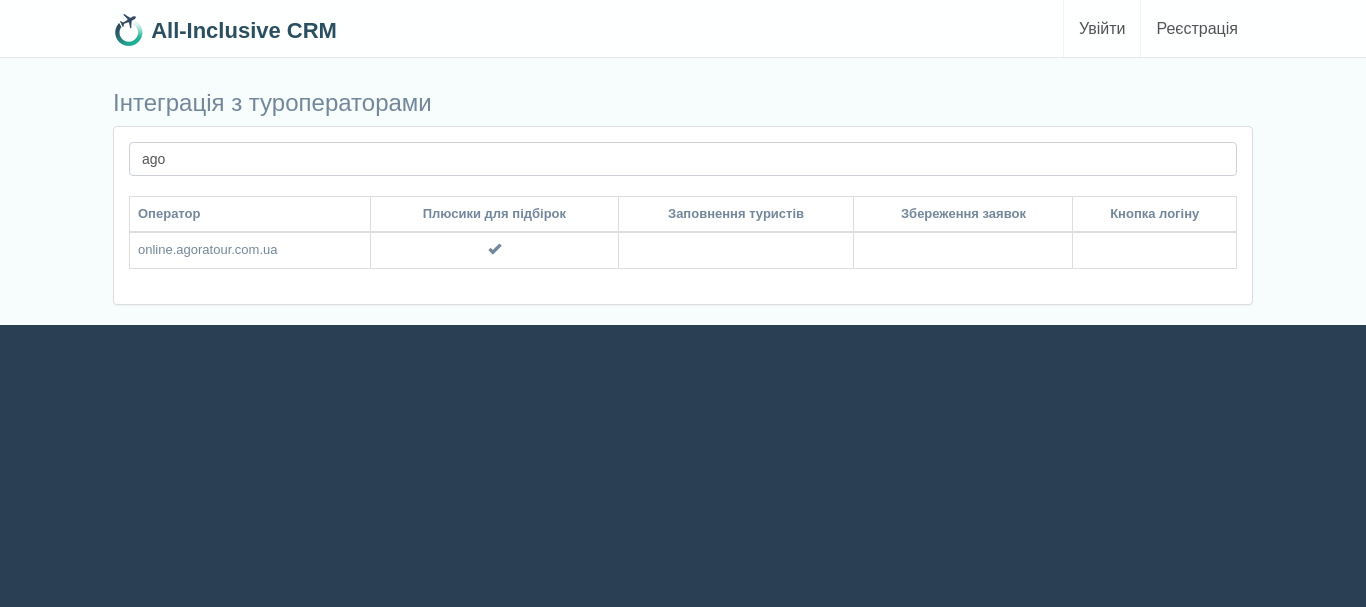 drag, startPoint x: 163, startPoint y: 161, endPoint x: 76, endPoint y: 151, distance: 87.57283 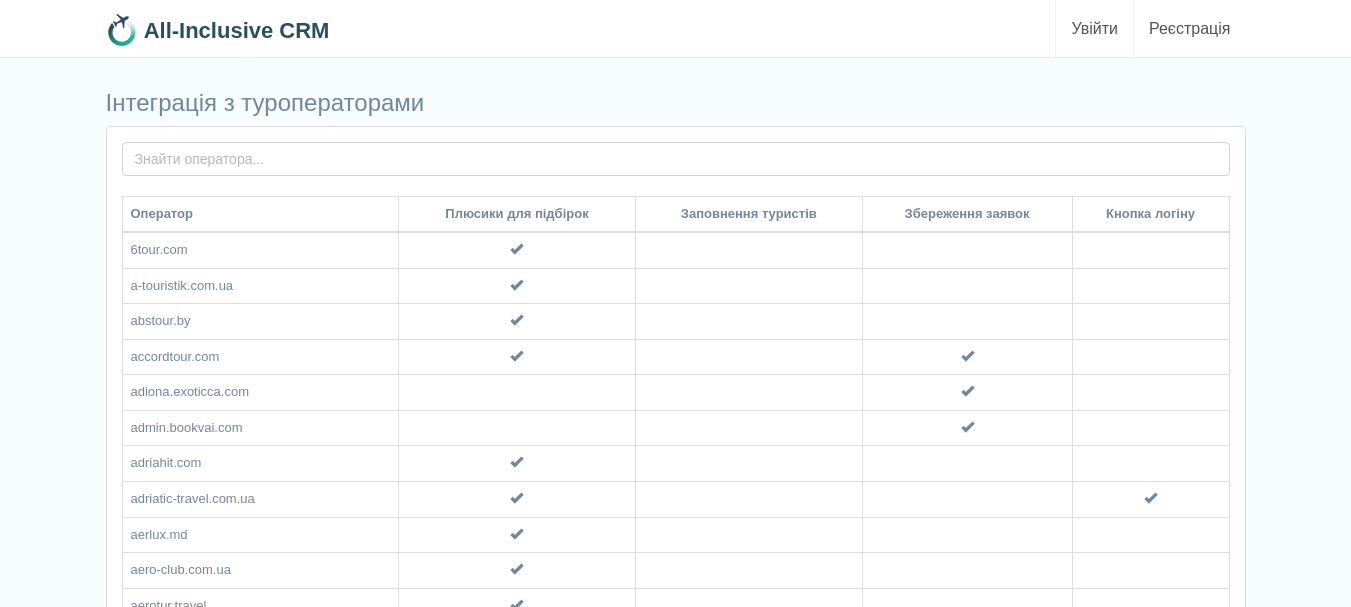 click at bounding box center [676, 159] 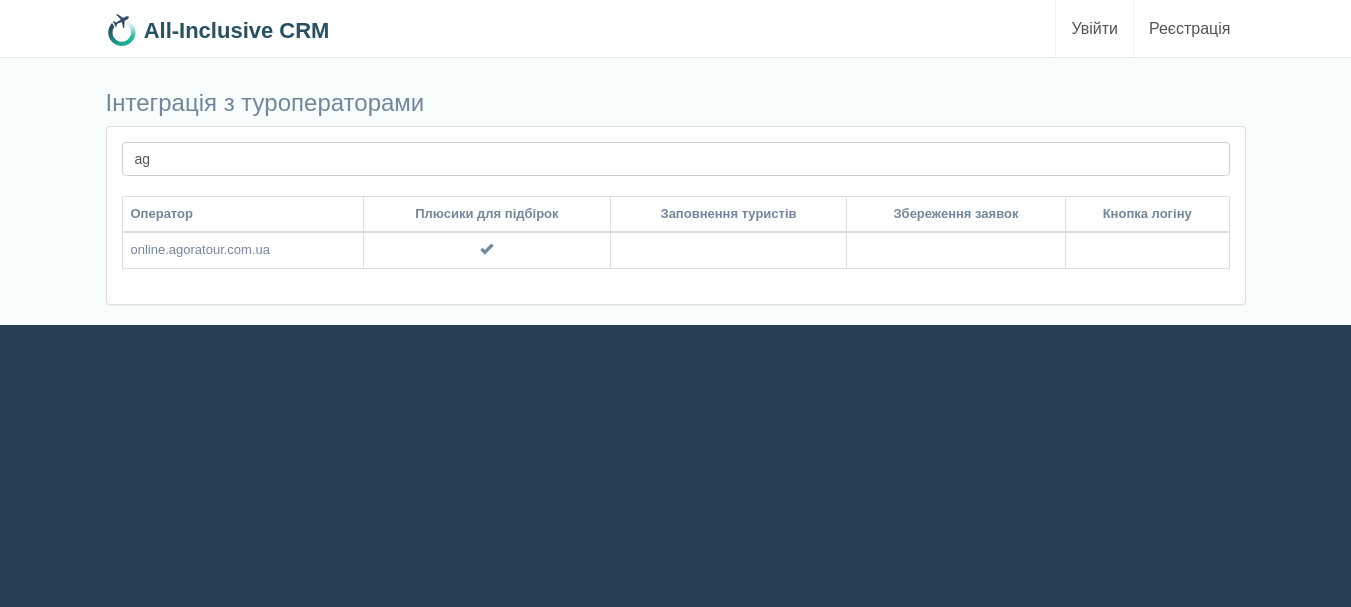 type on "a" 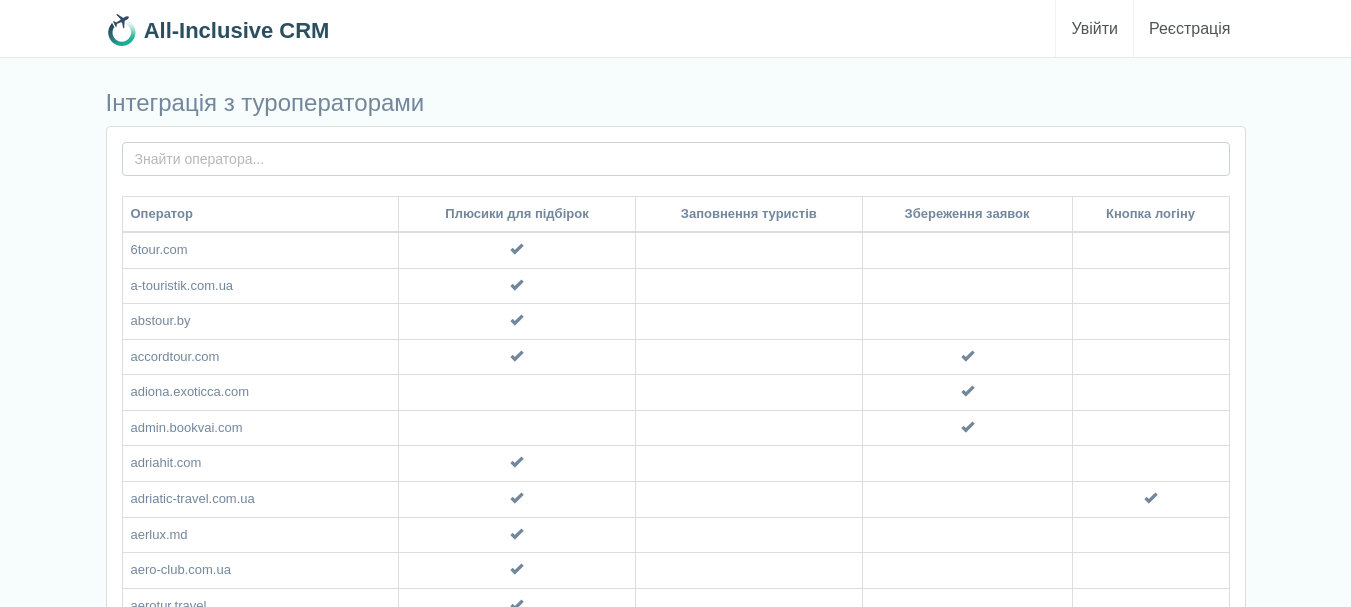 click at bounding box center [676, 159] 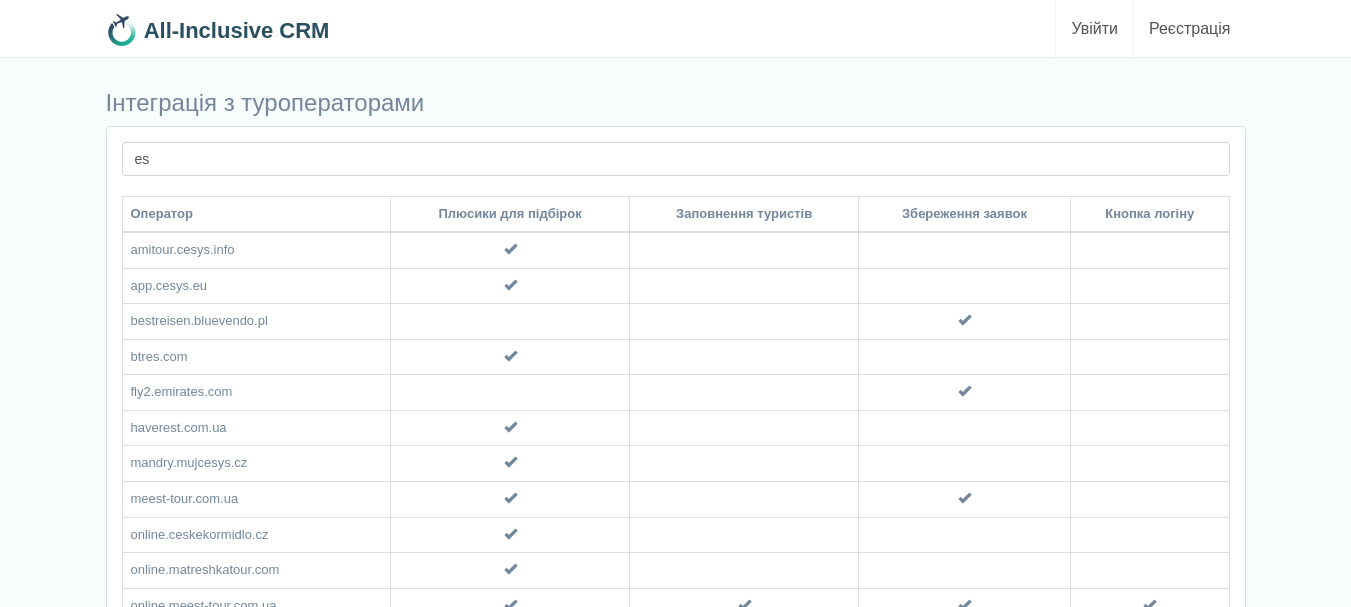 type on "e" 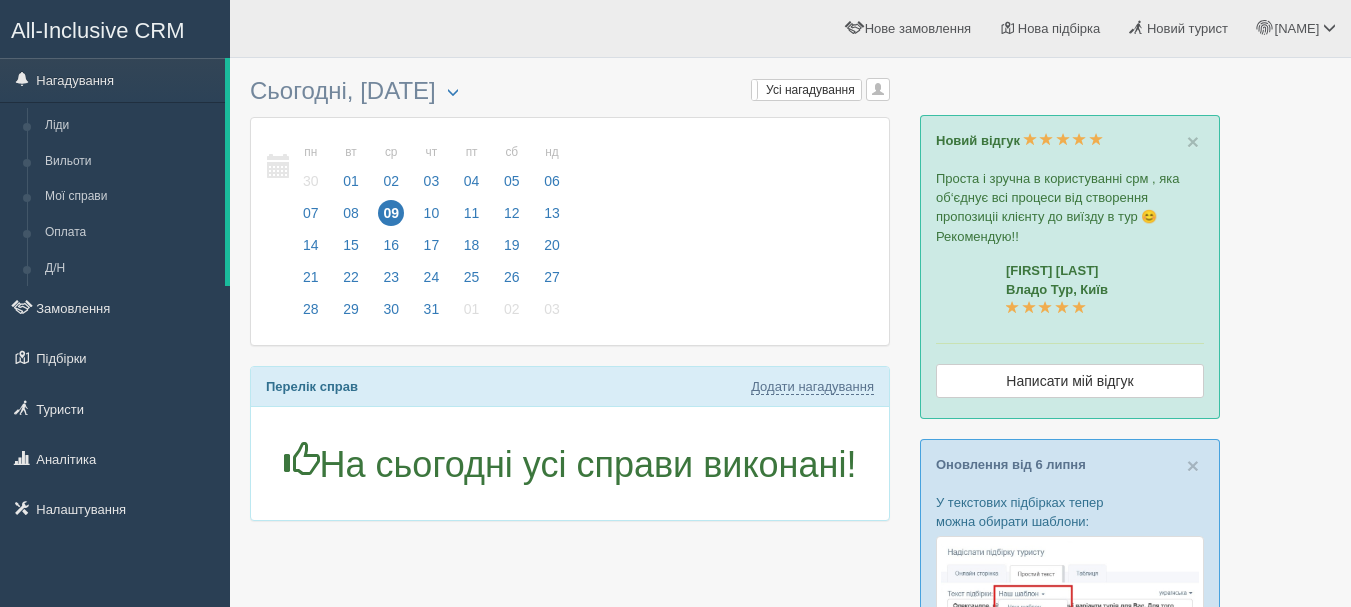 scroll, scrollTop: 0, scrollLeft: 0, axis: both 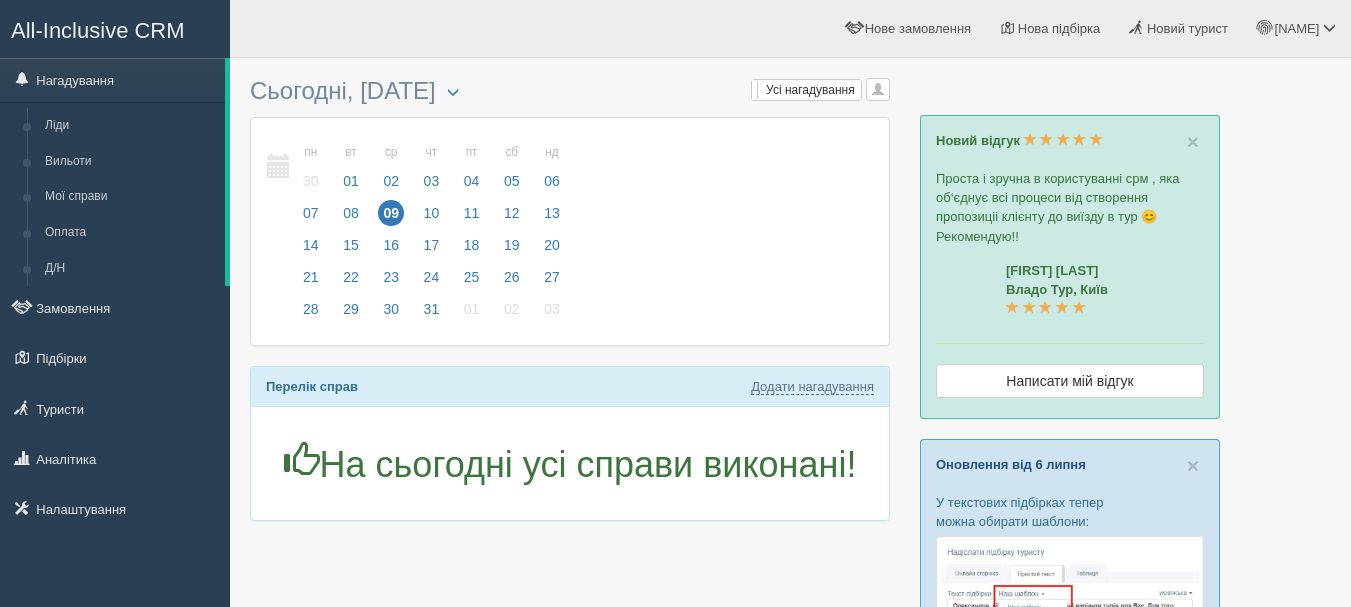 click on "Оновлення від 6 липня" at bounding box center (1011, 464) 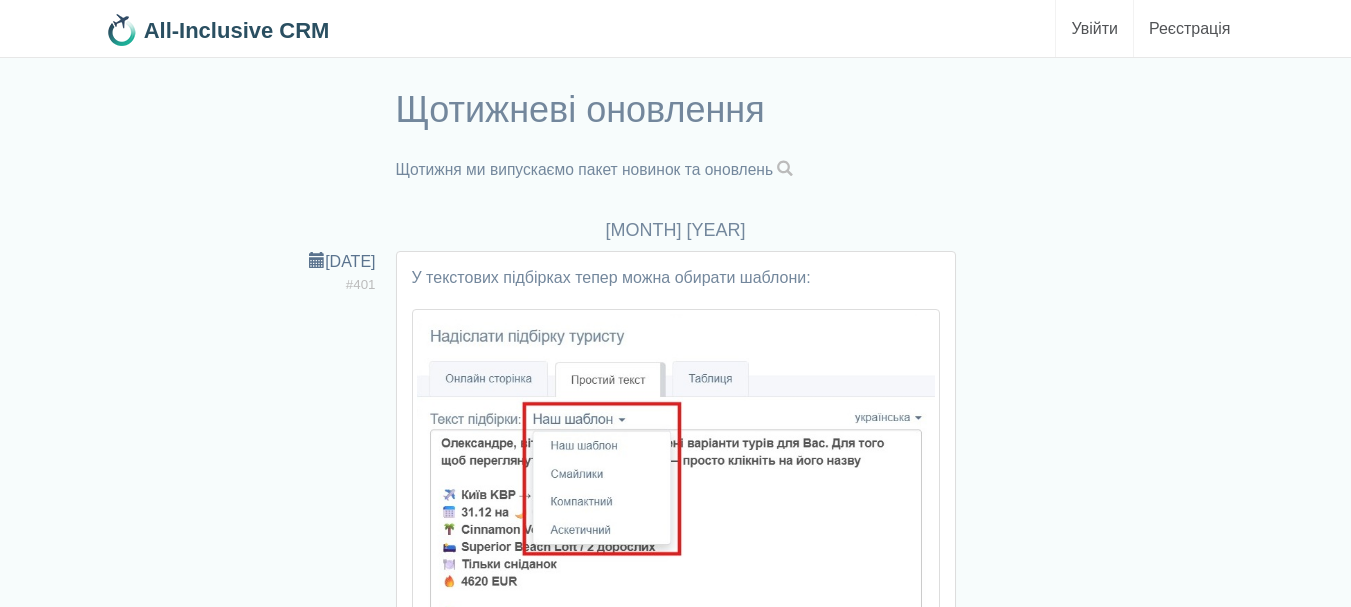 scroll, scrollTop: 0, scrollLeft: 0, axis: both 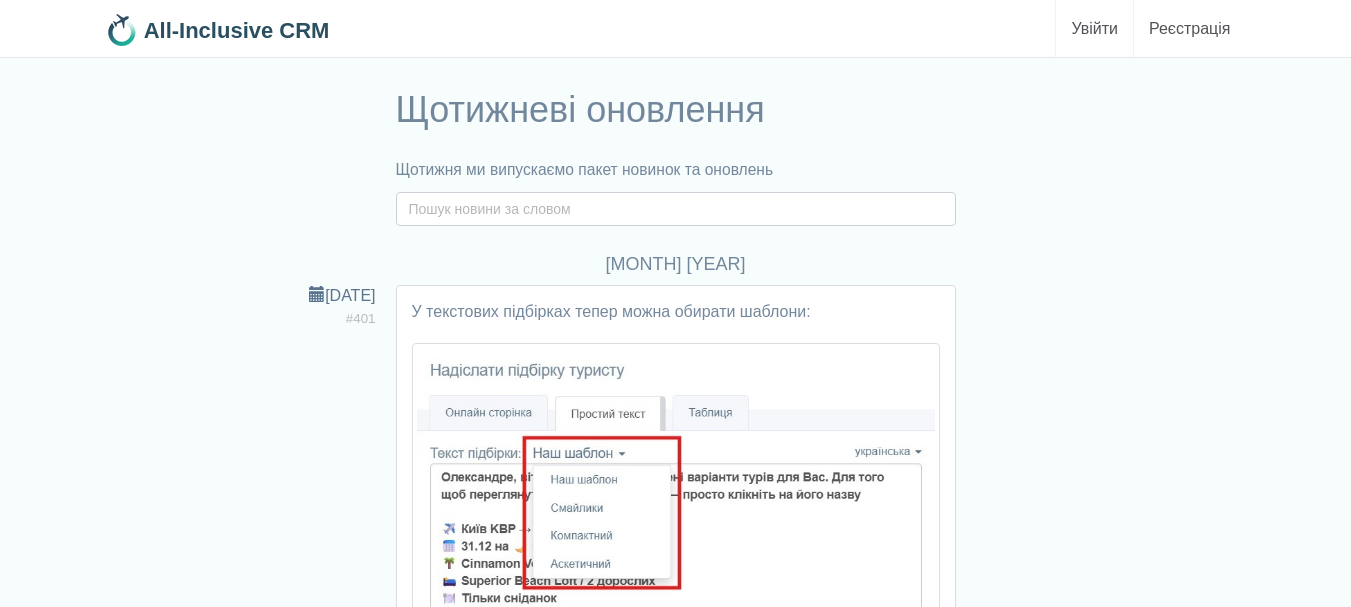 click at bounding box center (676, 209) 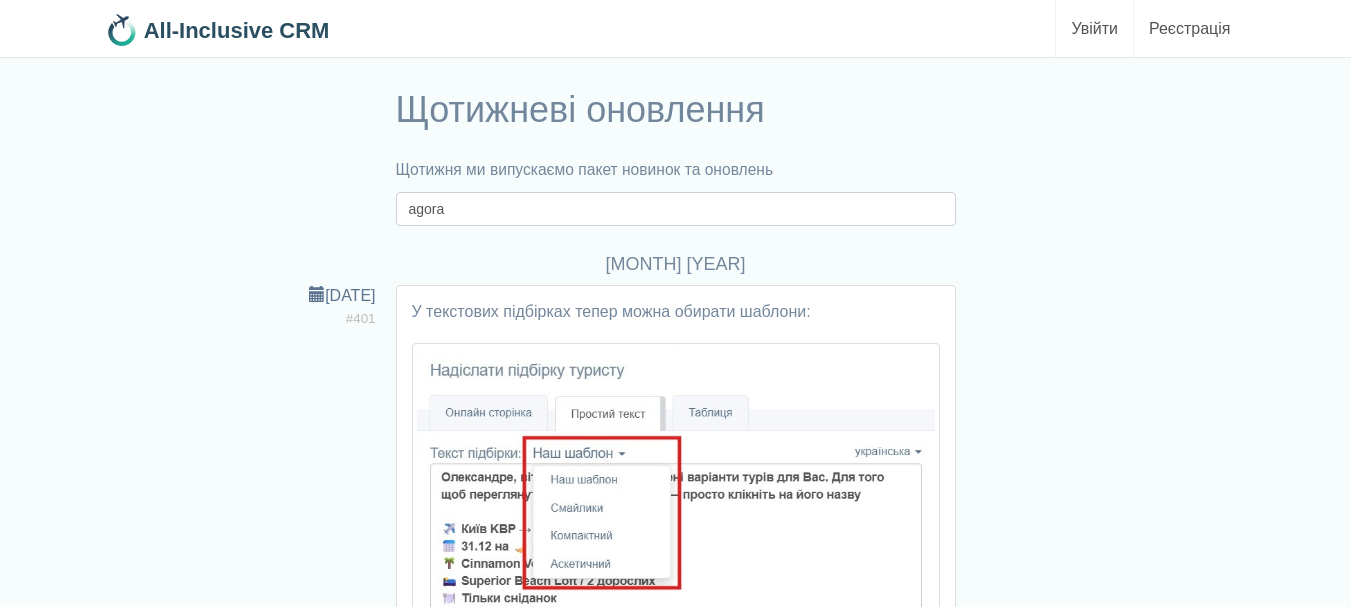 type on "agora" 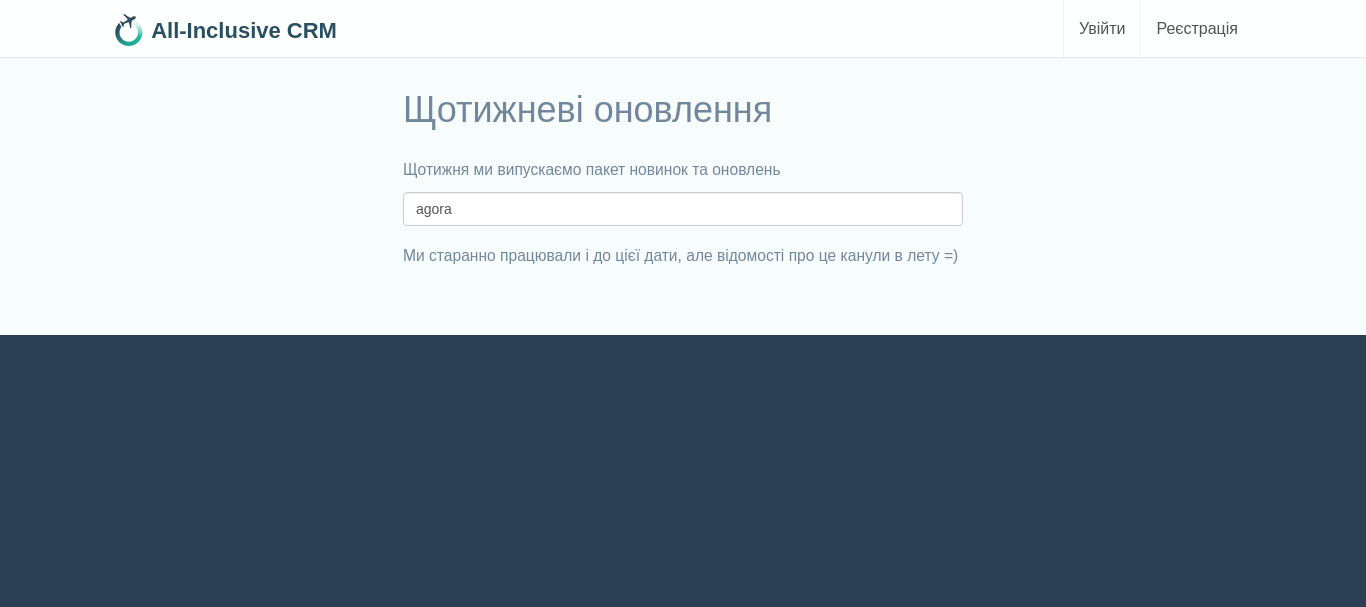 scroll, scrollTop: 0, scrollLeft: 0, axis: both 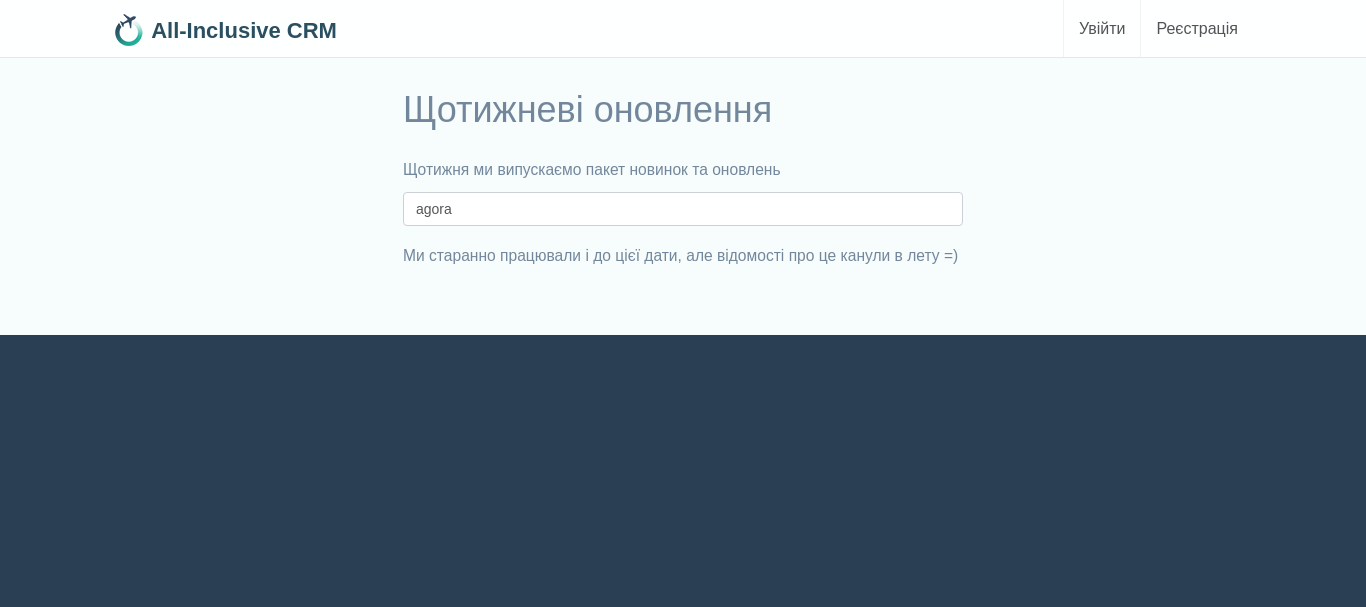 click on "agora" at bounding box center [683, 209] 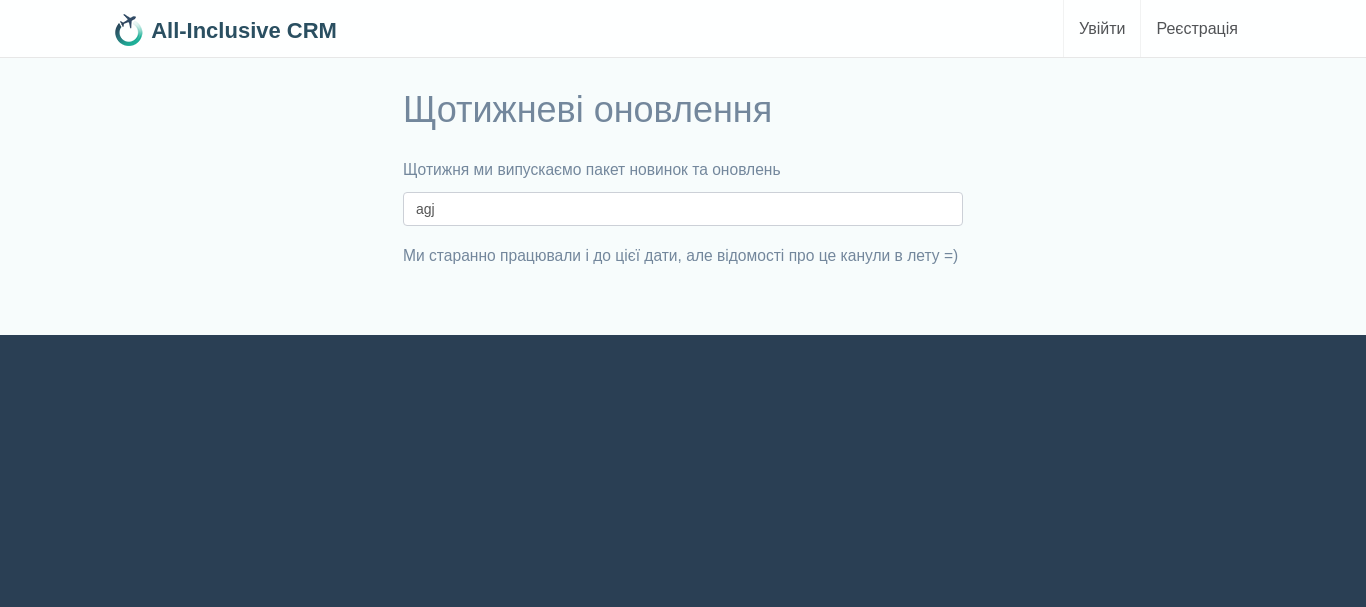 type on "agj" 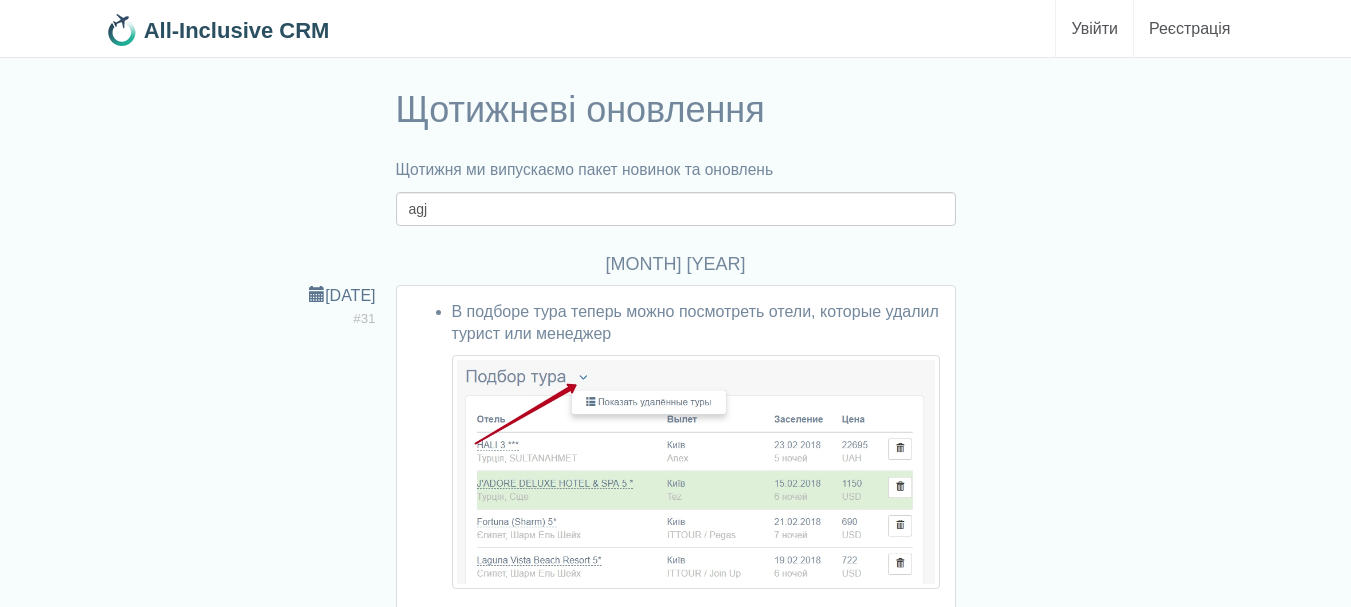 scroll, scrollTop: 0, scrollLeft: 0, axis: both 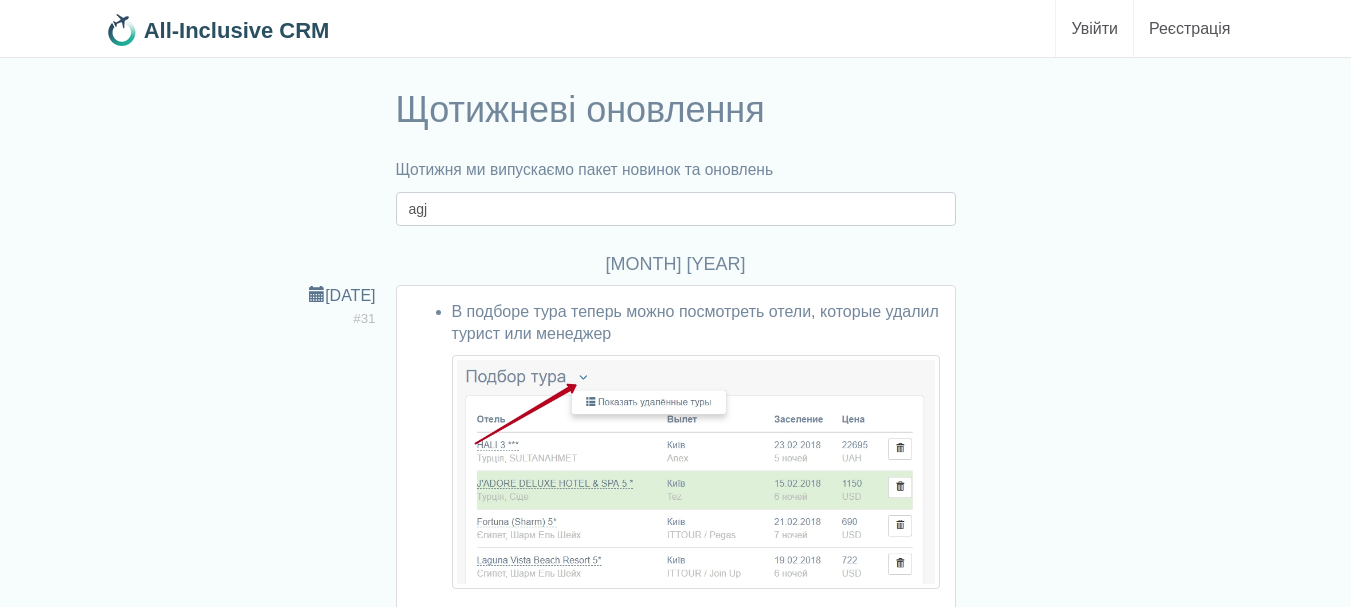 click on "agj" at bounding box center (676, 209) 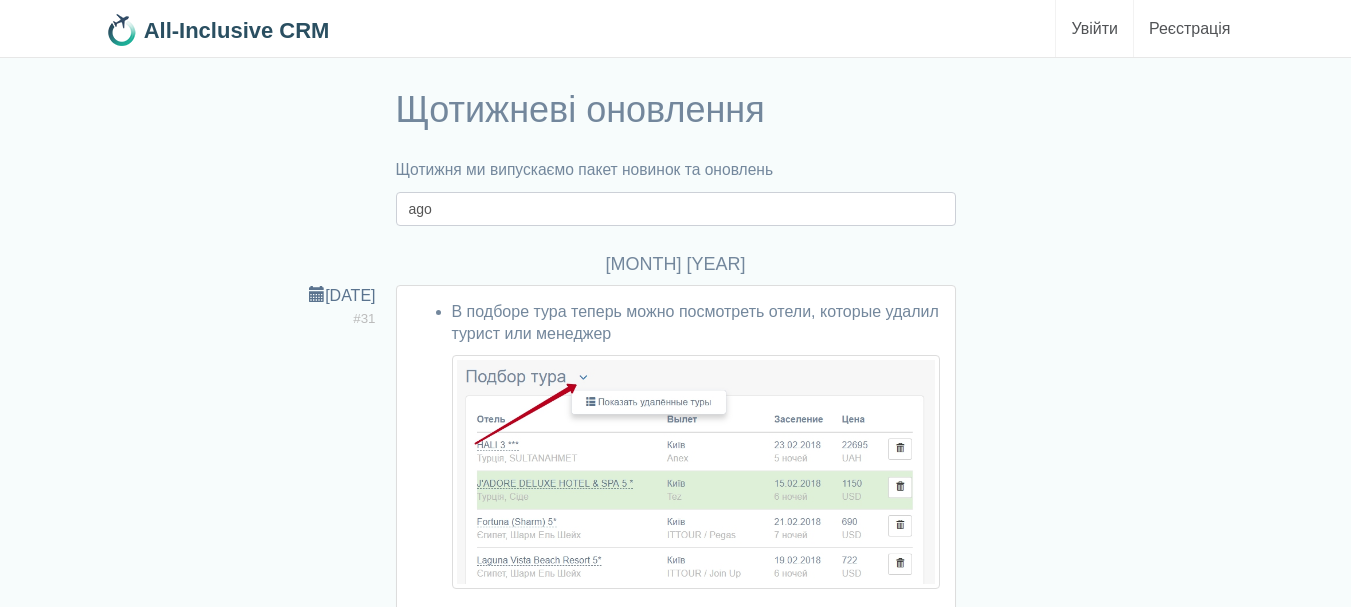 type on "ago" 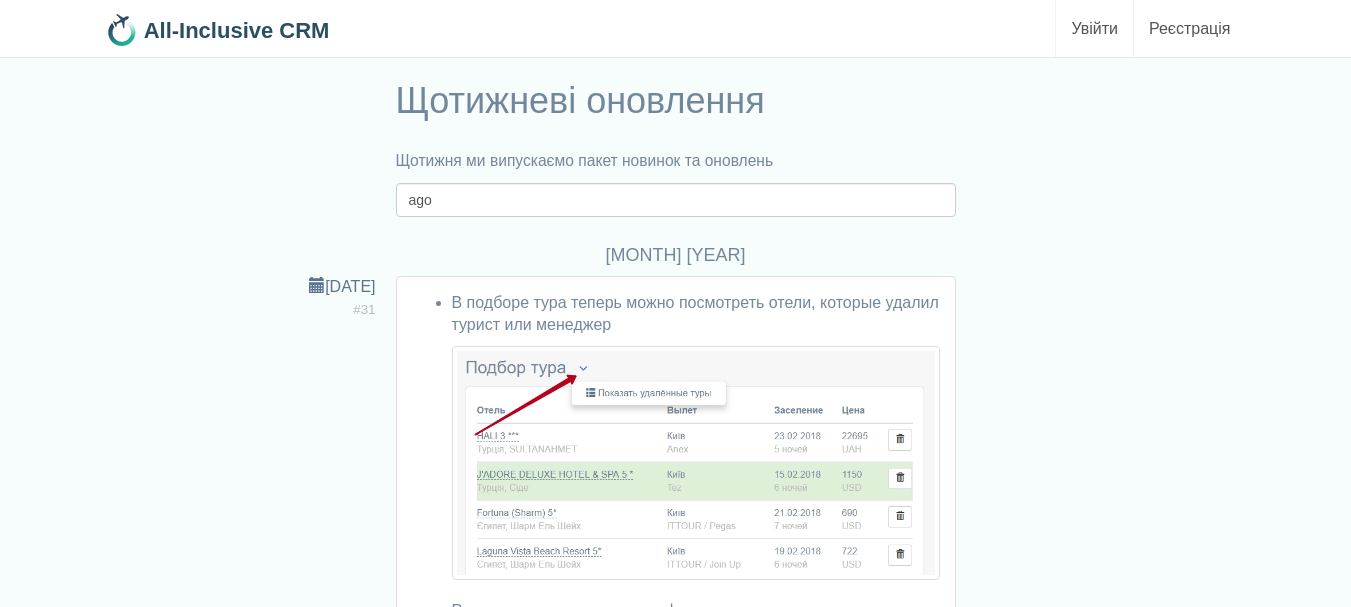 scroll, scrollTop: 0, scrollLeft: 0, axis: both 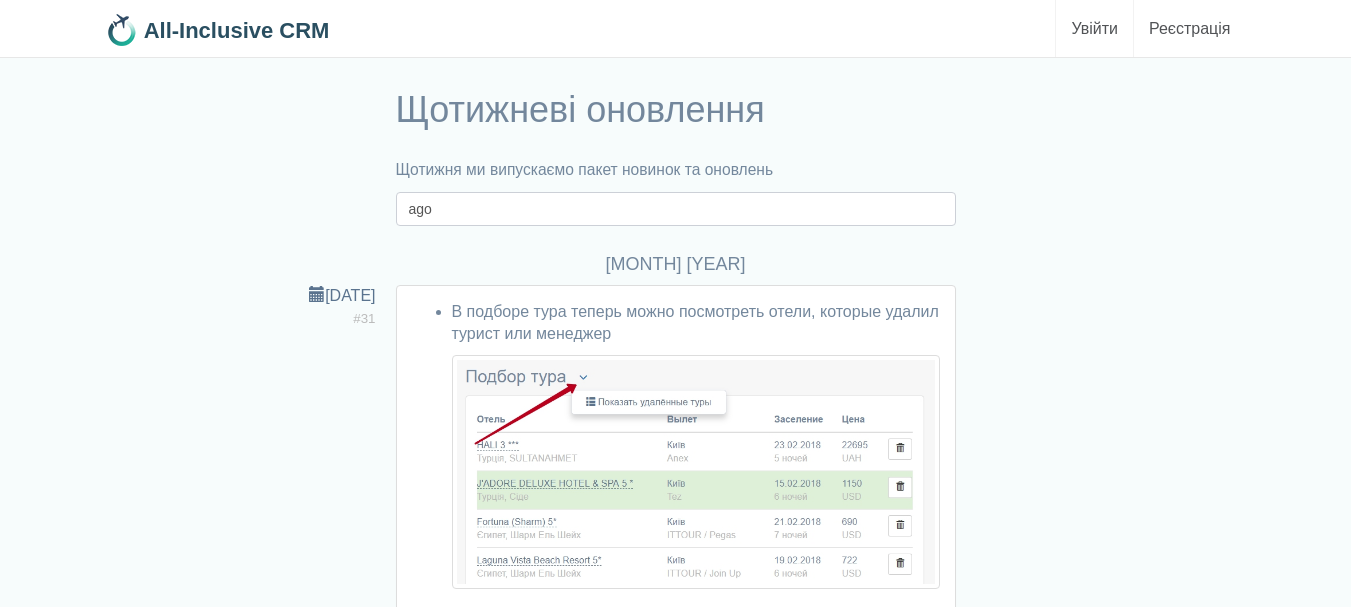 drag, startPoint x: 497, startPoint y: 213, endPoint x: 516, endPoint y: 217, distance: 19.416489 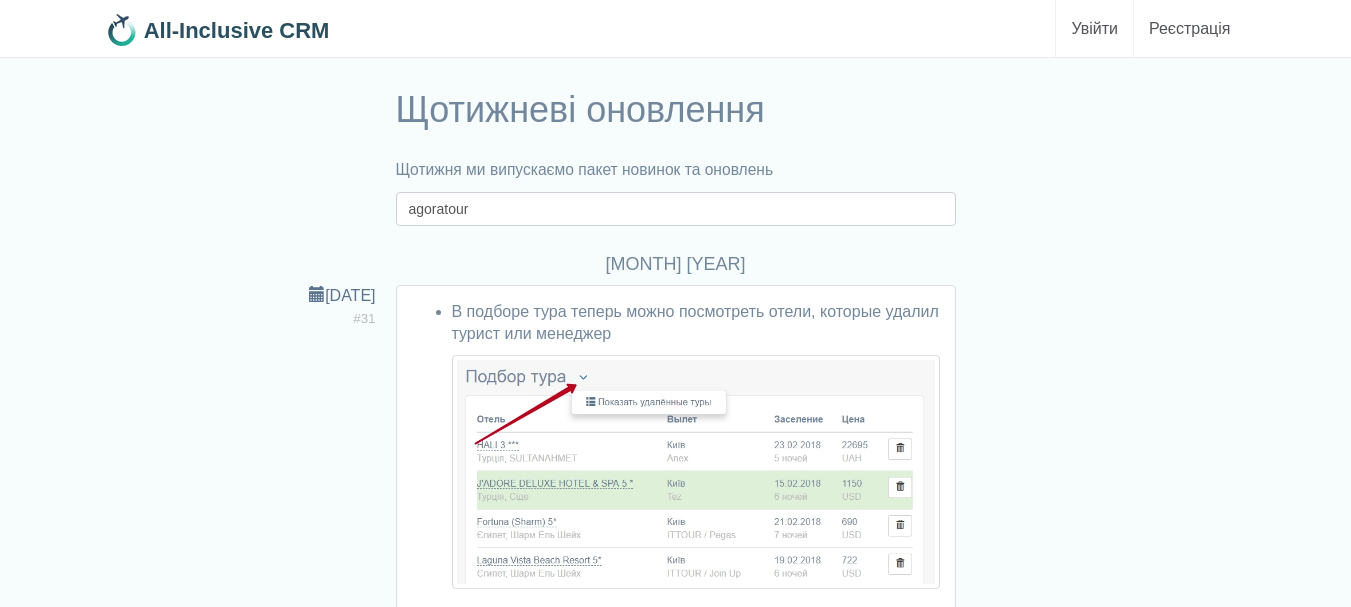 type on "agoratour" 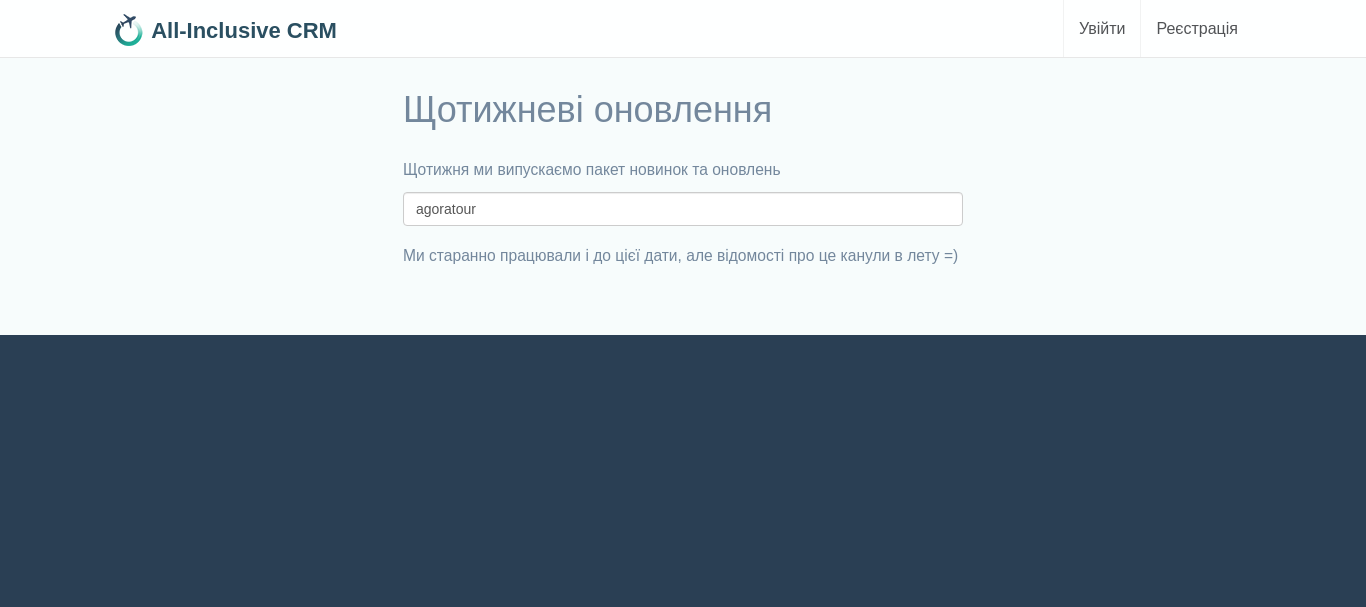 scroll, scrollTop: 0, scrollLeft: 0, axis: both 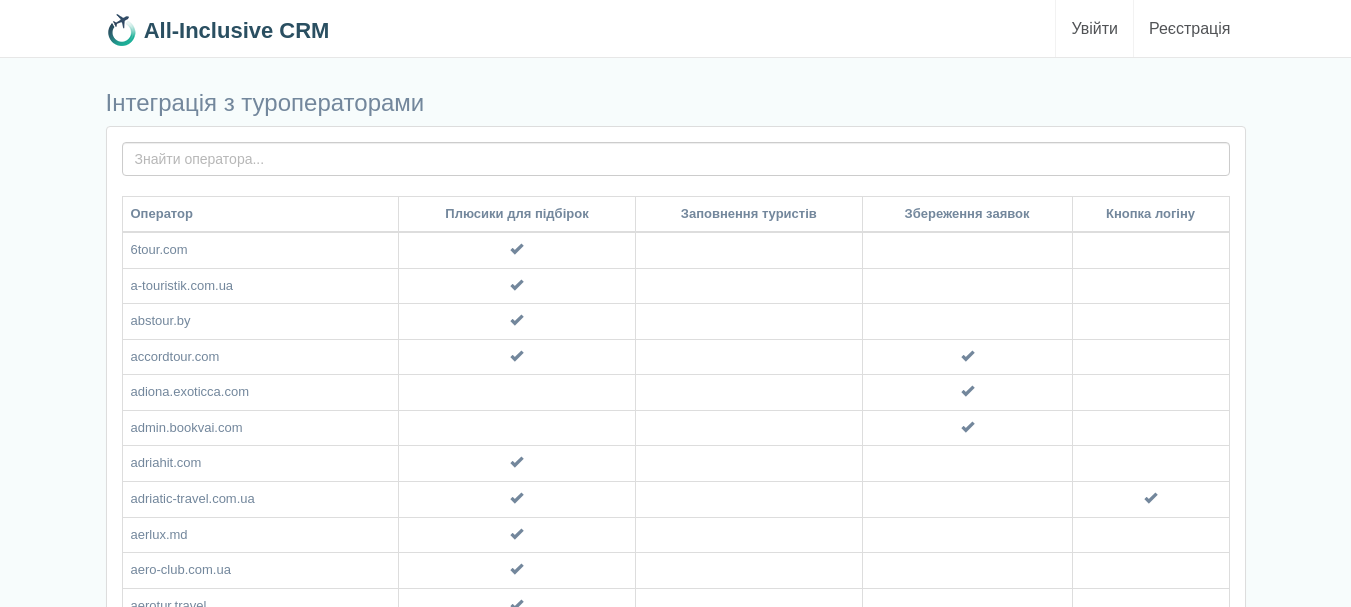 click at bounding box center [676, 159] 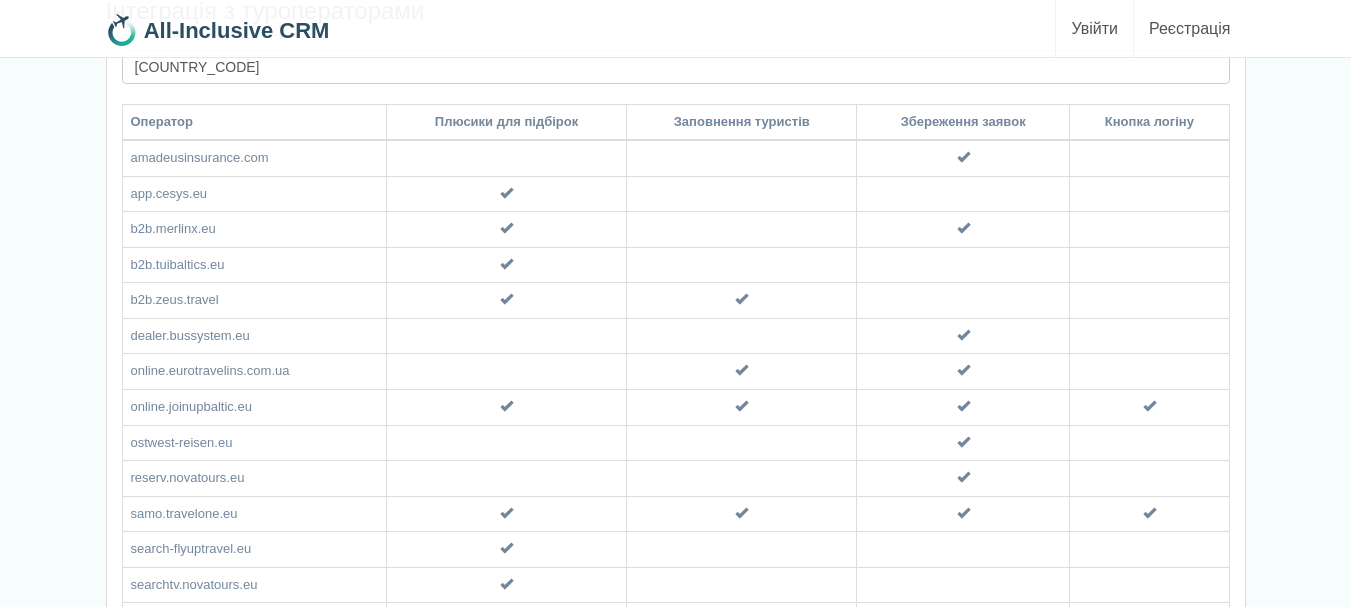 scroll, scrollTop: 0, scrollLeft: 0, axis: both 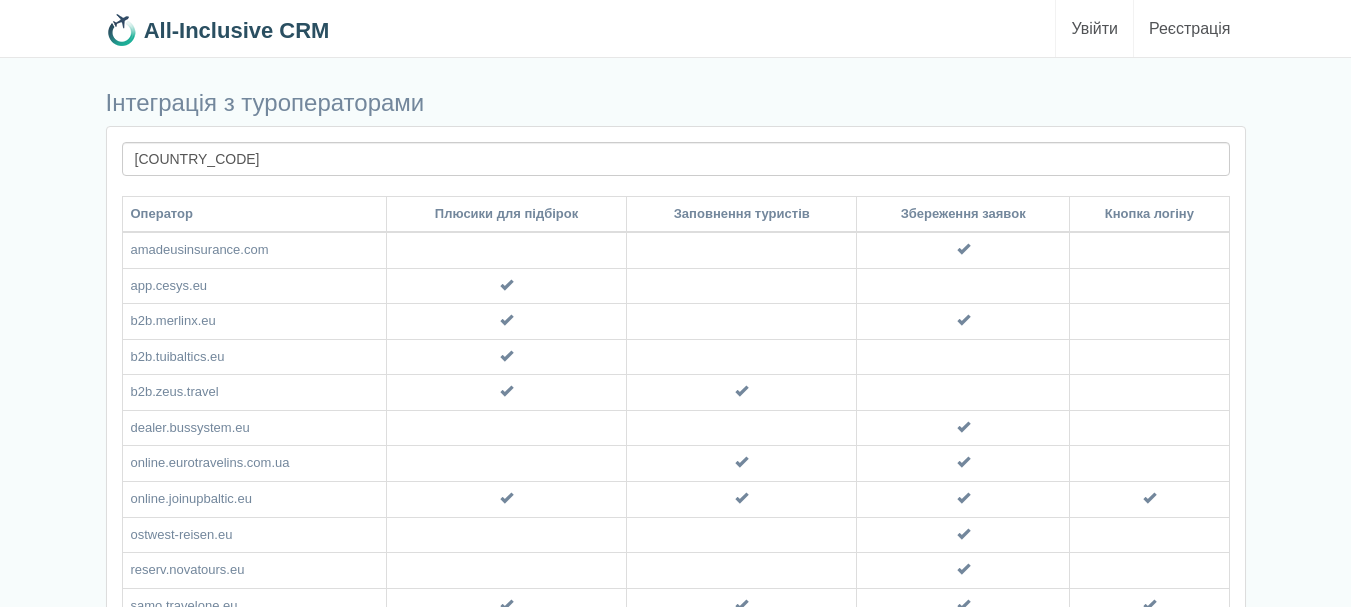 type on "e" 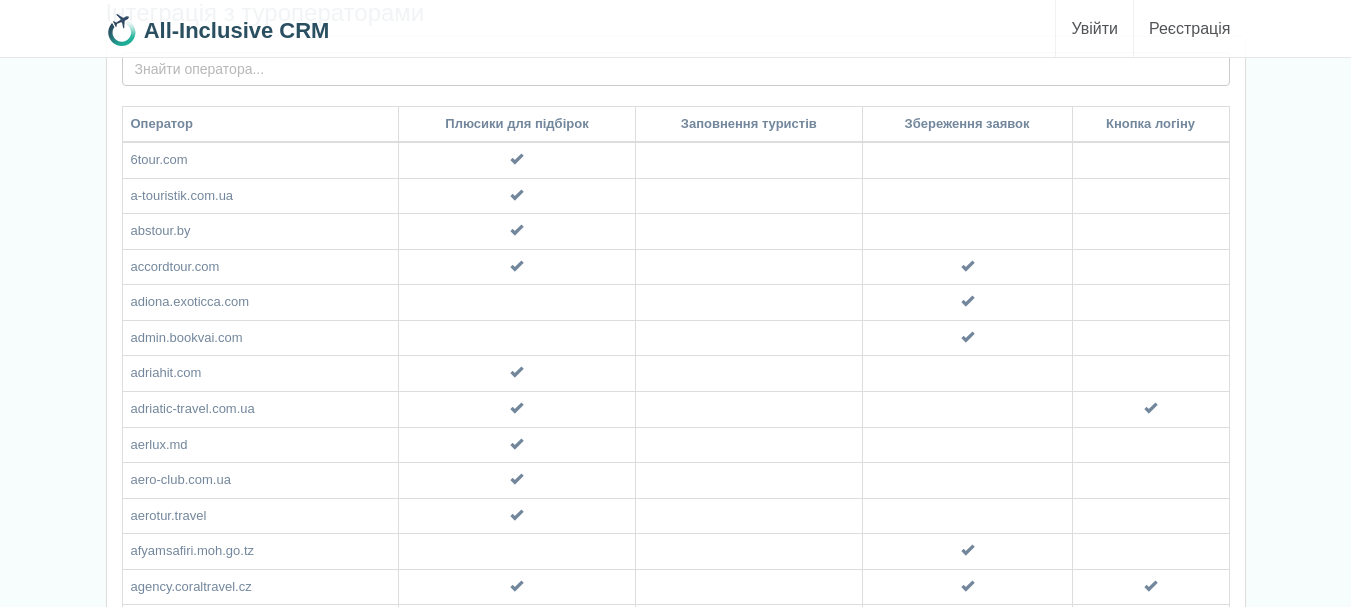 scroll, scrollTop: 0, scrollLeft: 0, axis: both 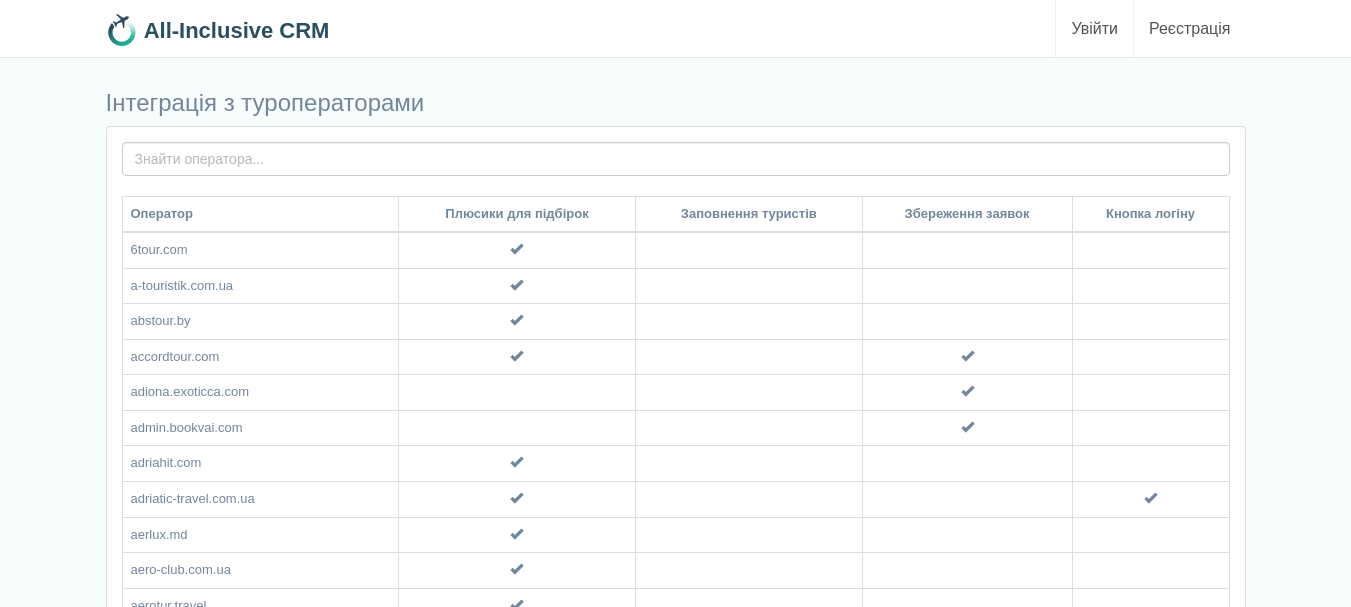 click at bounding box center (676, 159) 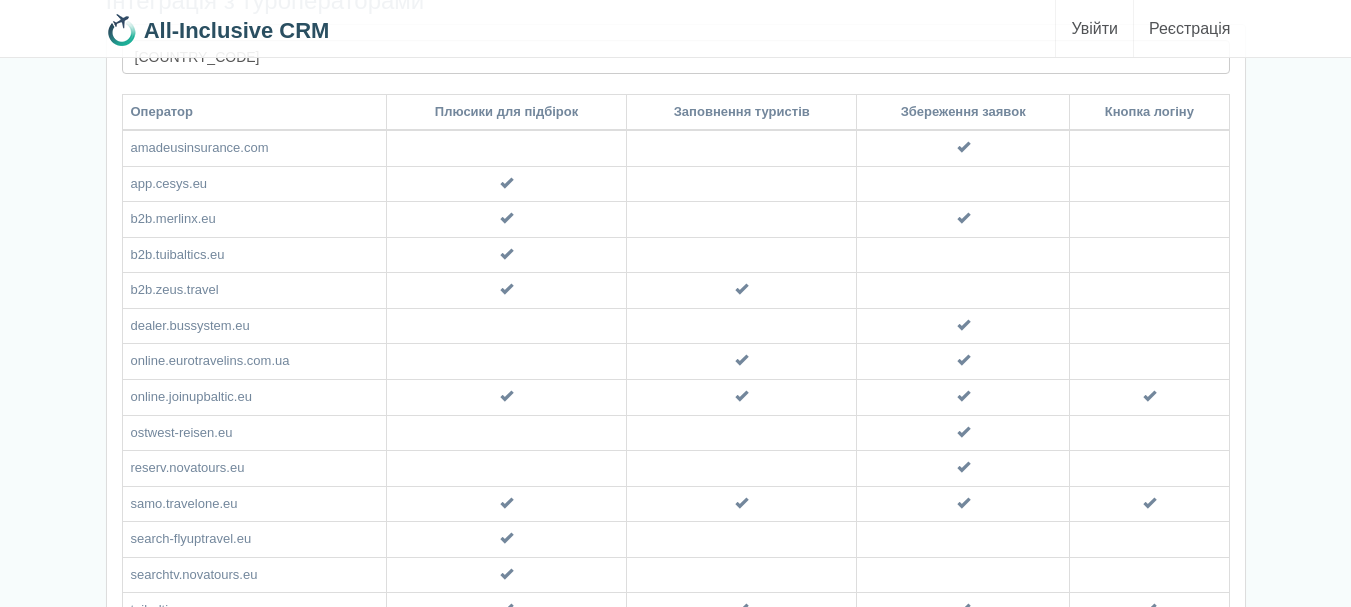 scroll, scrollTop: 0, scrollLeft: 0, axis: both 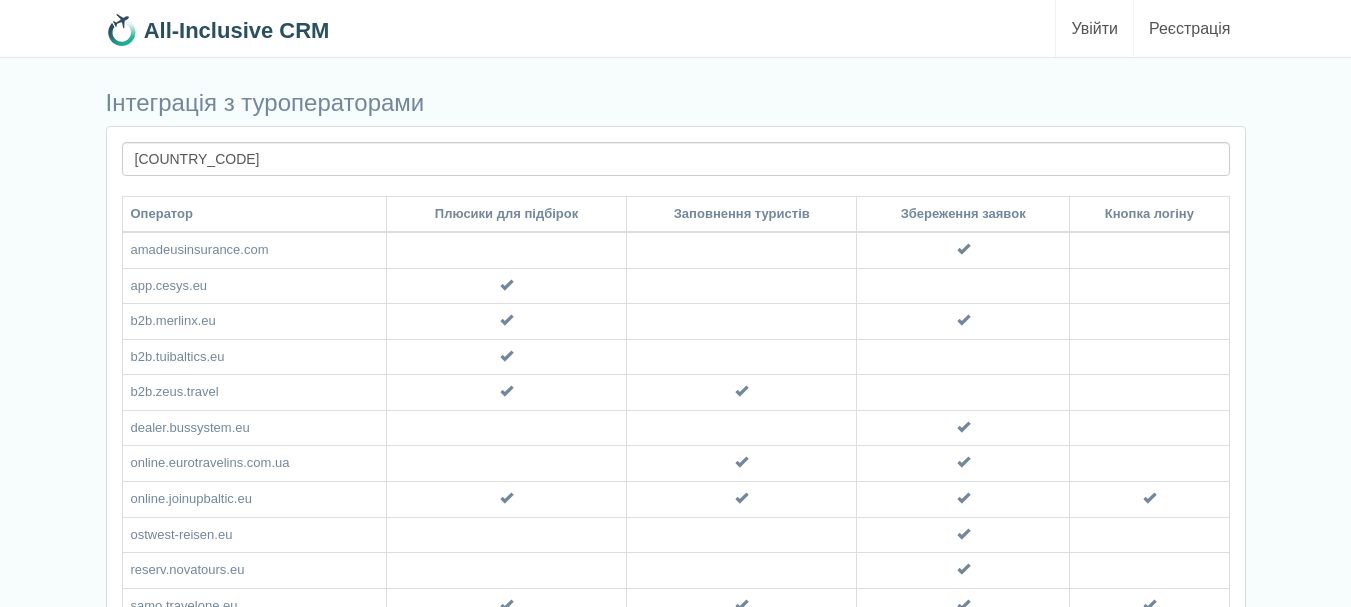 drag, startPoint x: 175, startPoint y: 158, endPoint x: 102, endPoint y: 156, distance: 73.02739 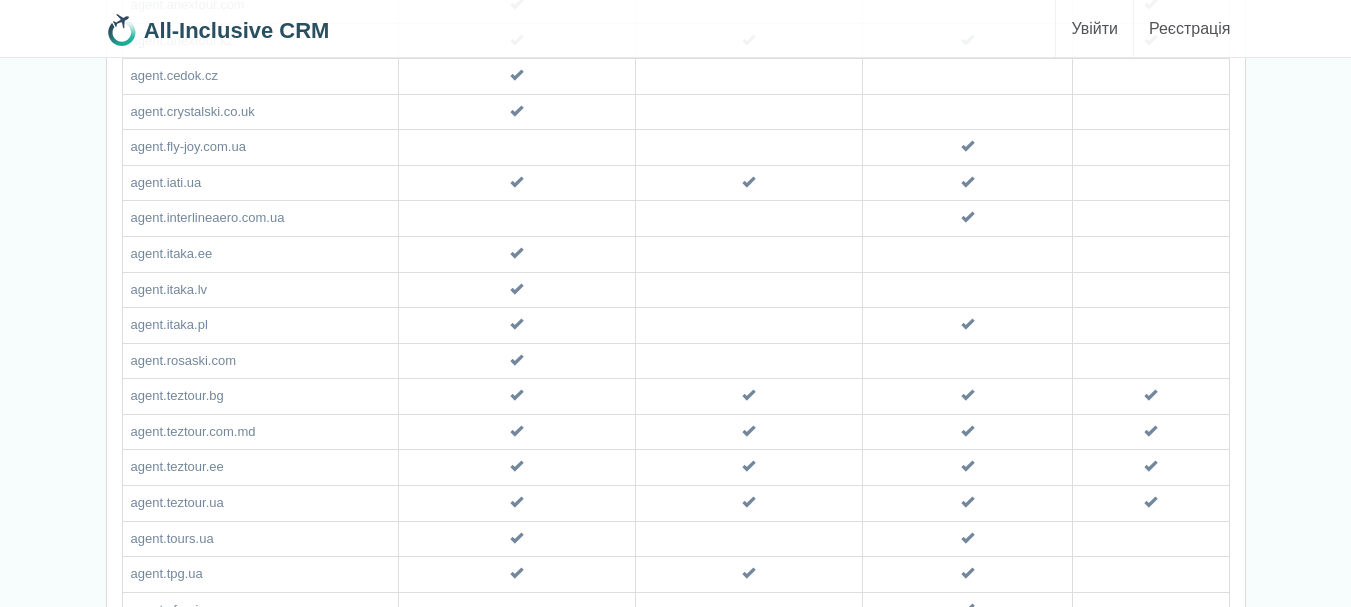 scroll, scrollTop: 0, scrollLeft: 0, axis: both 